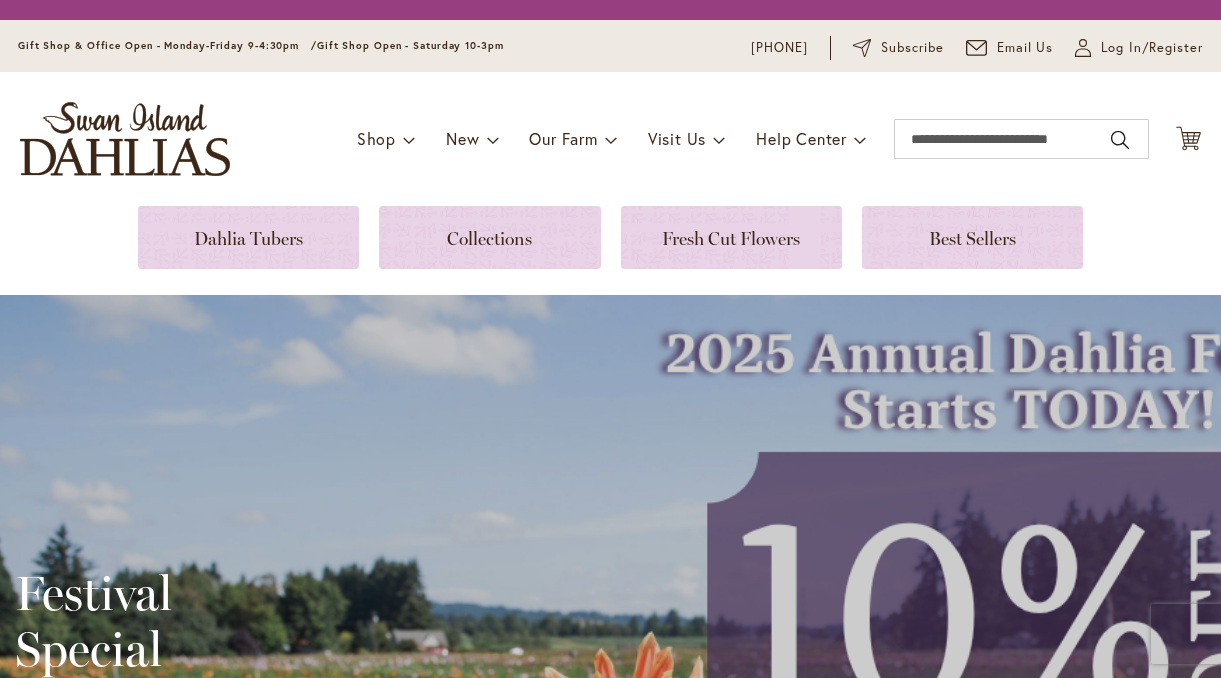 scroll, scrollTop: 0, scrollLeft: 0, axis: both 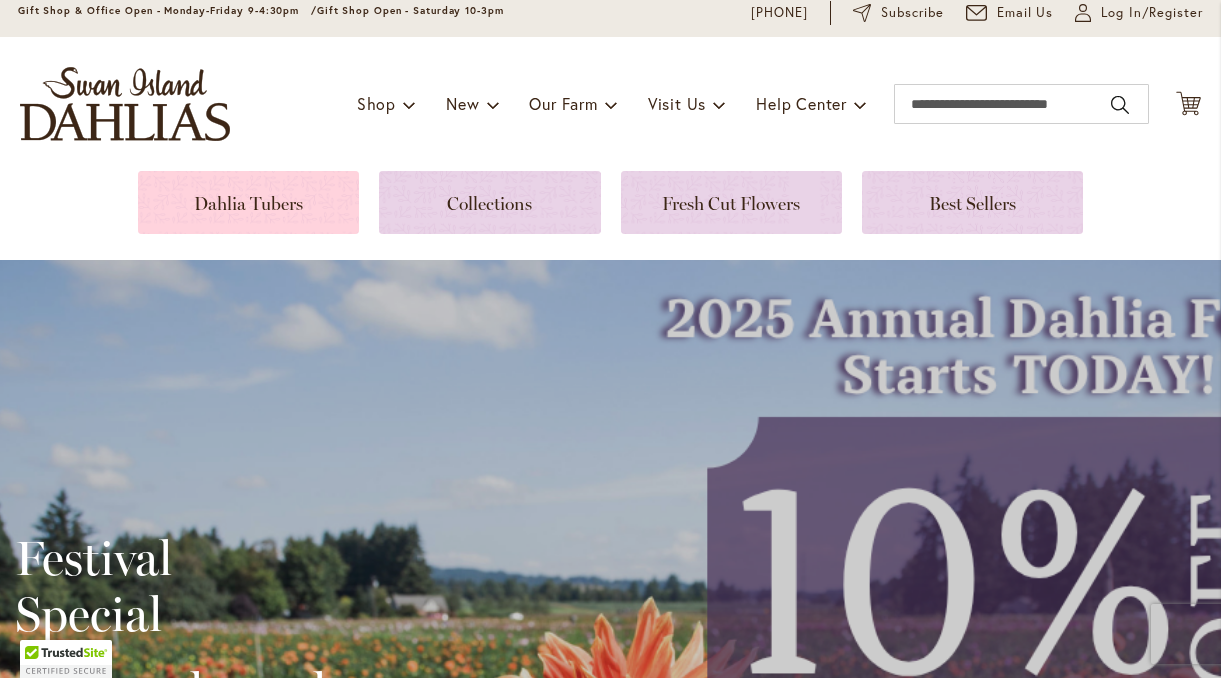 click at bounding box center (248, 202) 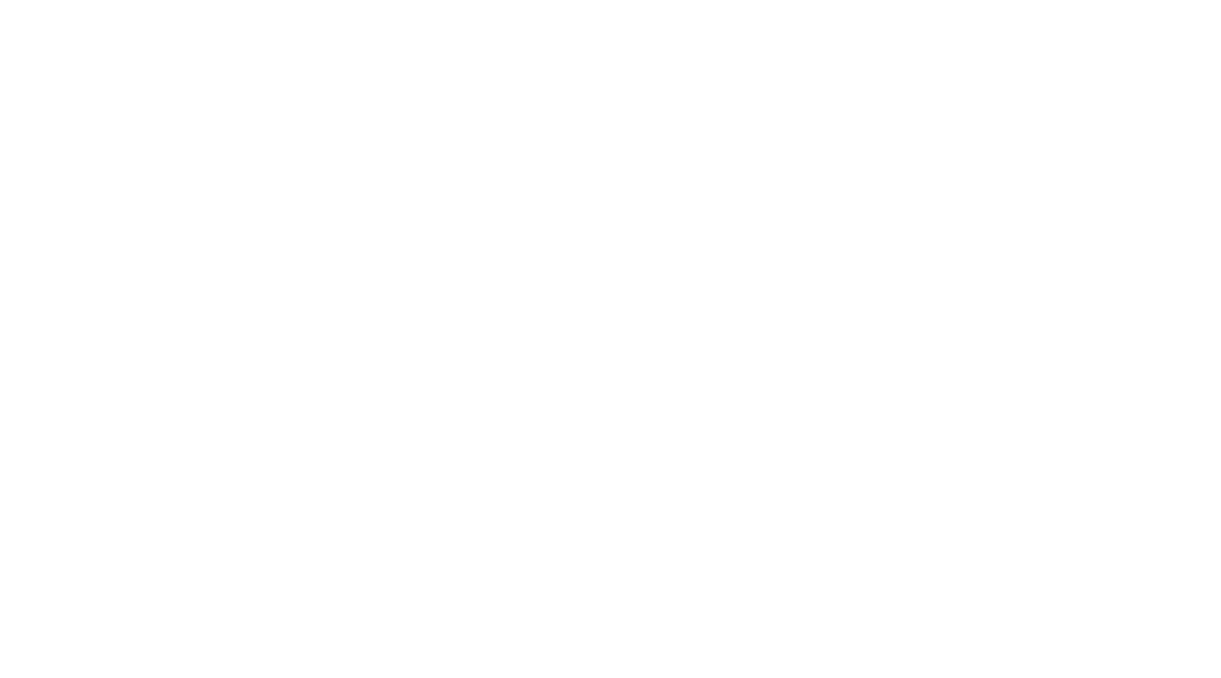 scroll, scrollTop: 0, scrollLeft: 0, axis: both 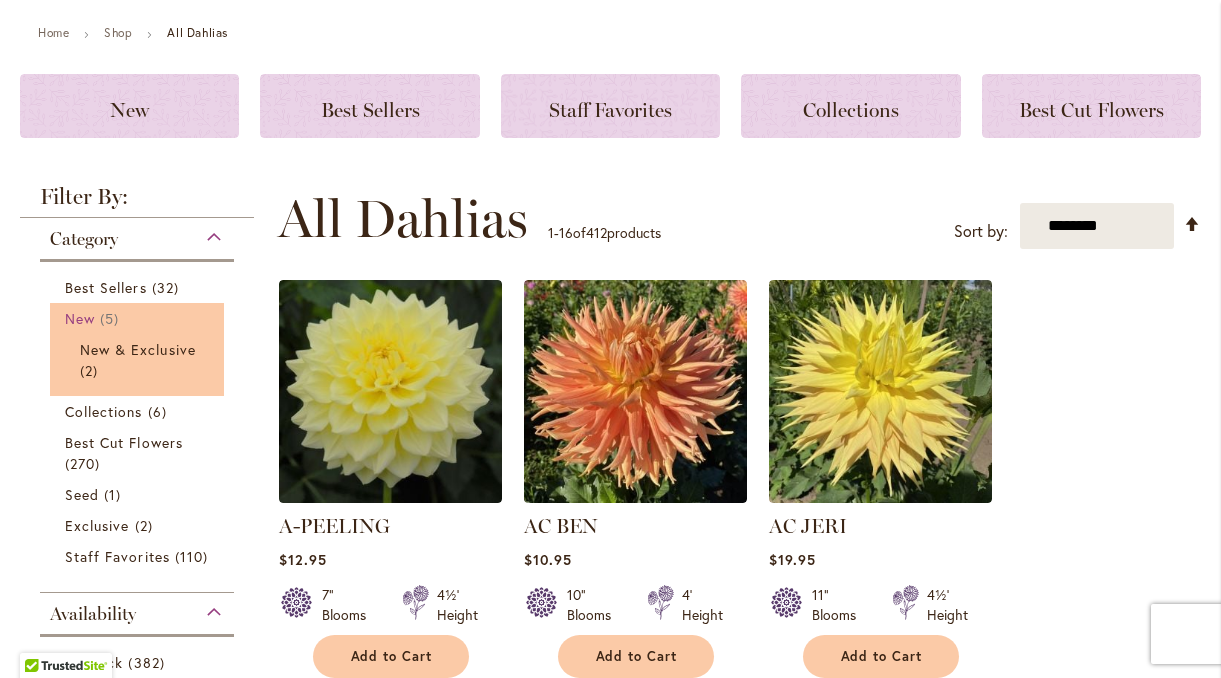 click on "New" at bounding box center (80, 318) 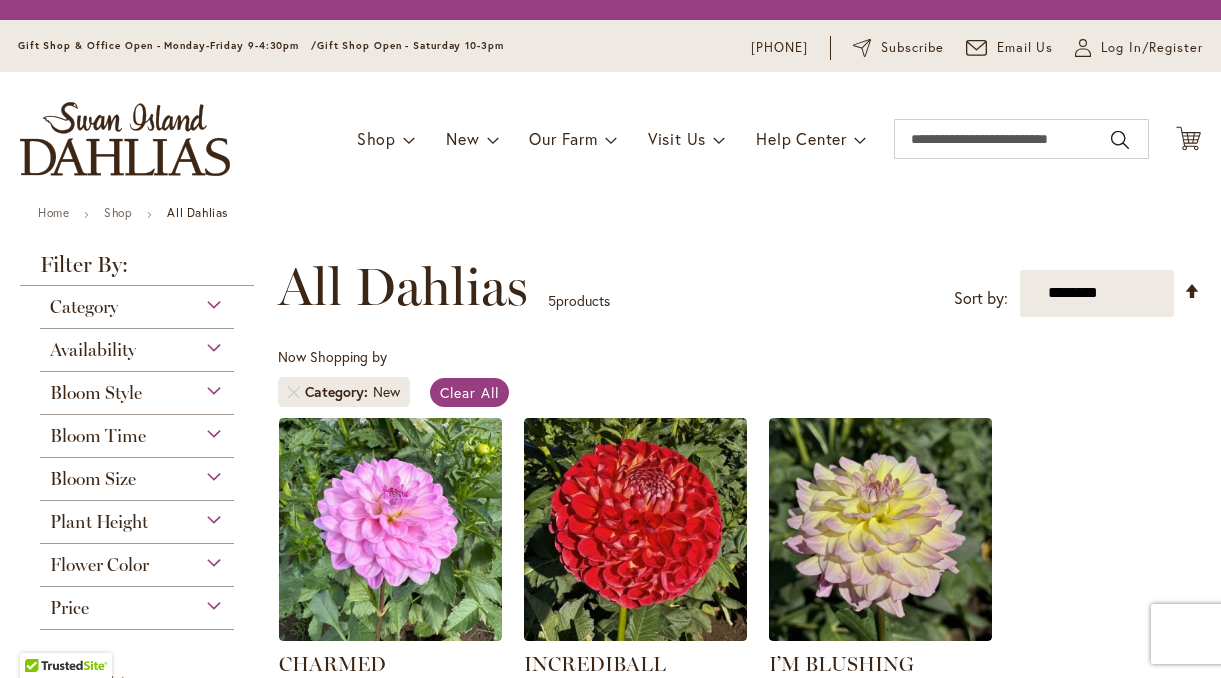 scroll, scrollTop: 0, scrollLeft: 0, axis: both 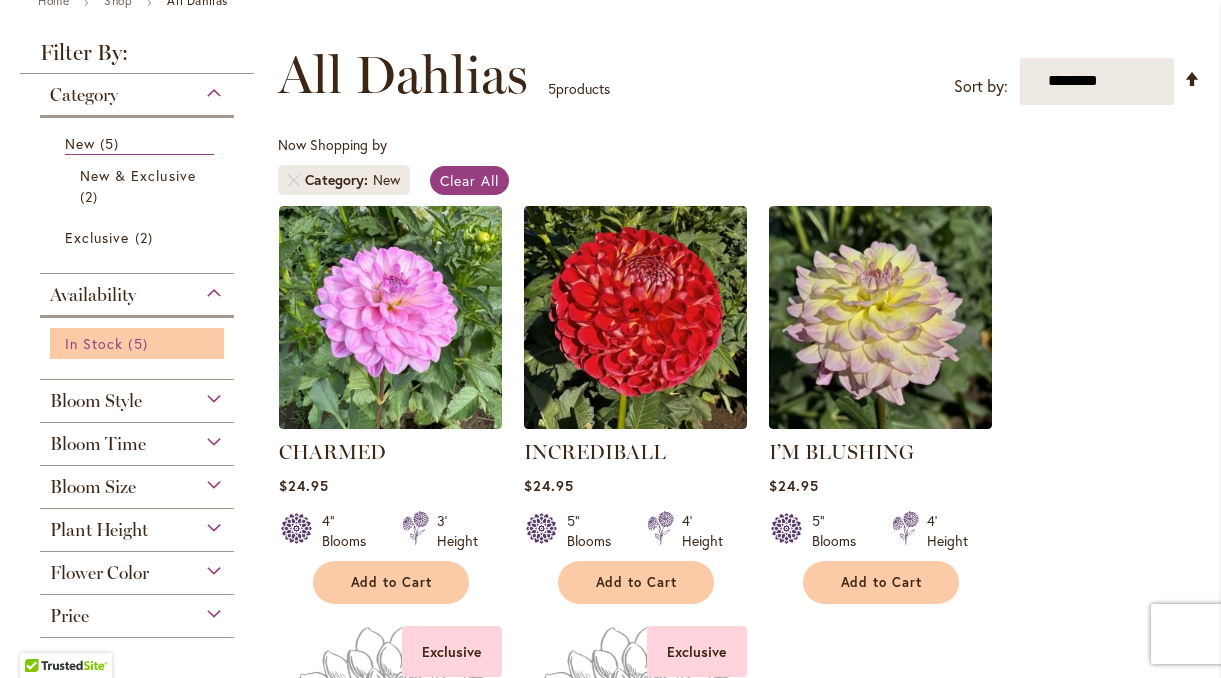 click on "In Stock" at bounding box center [94, 343] 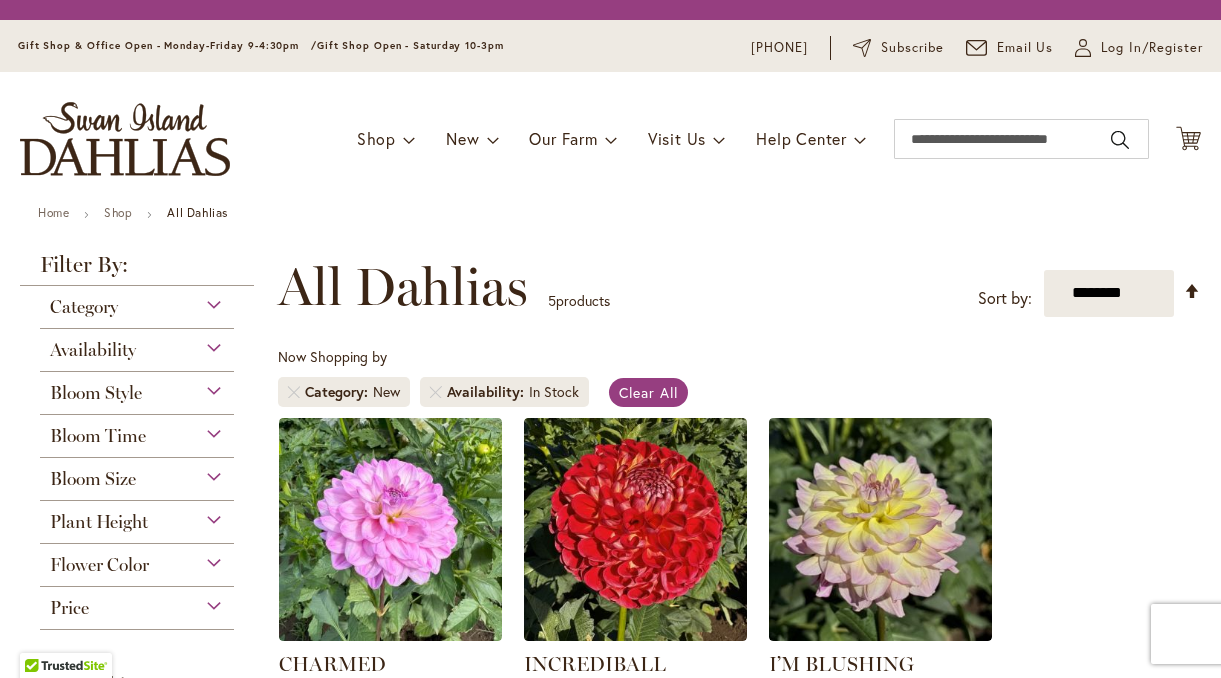 scroll, scrollTop: 0, scrollLeft: 0, axis: both 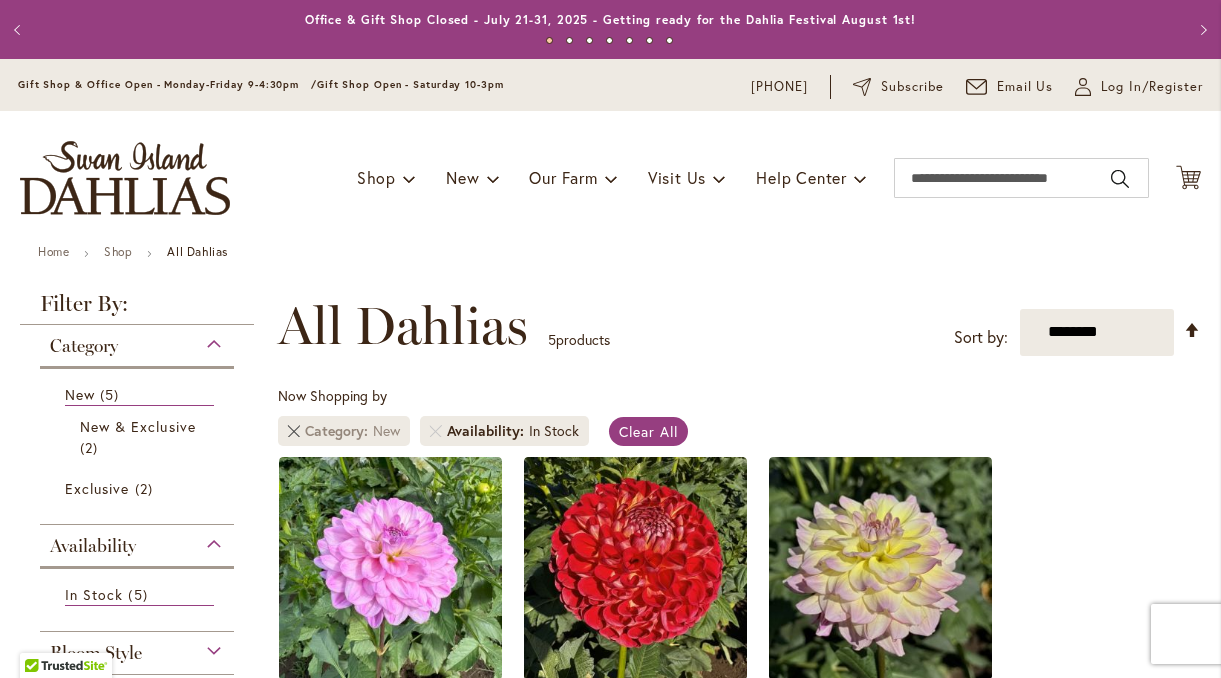 click at bounding box center [294, 431] 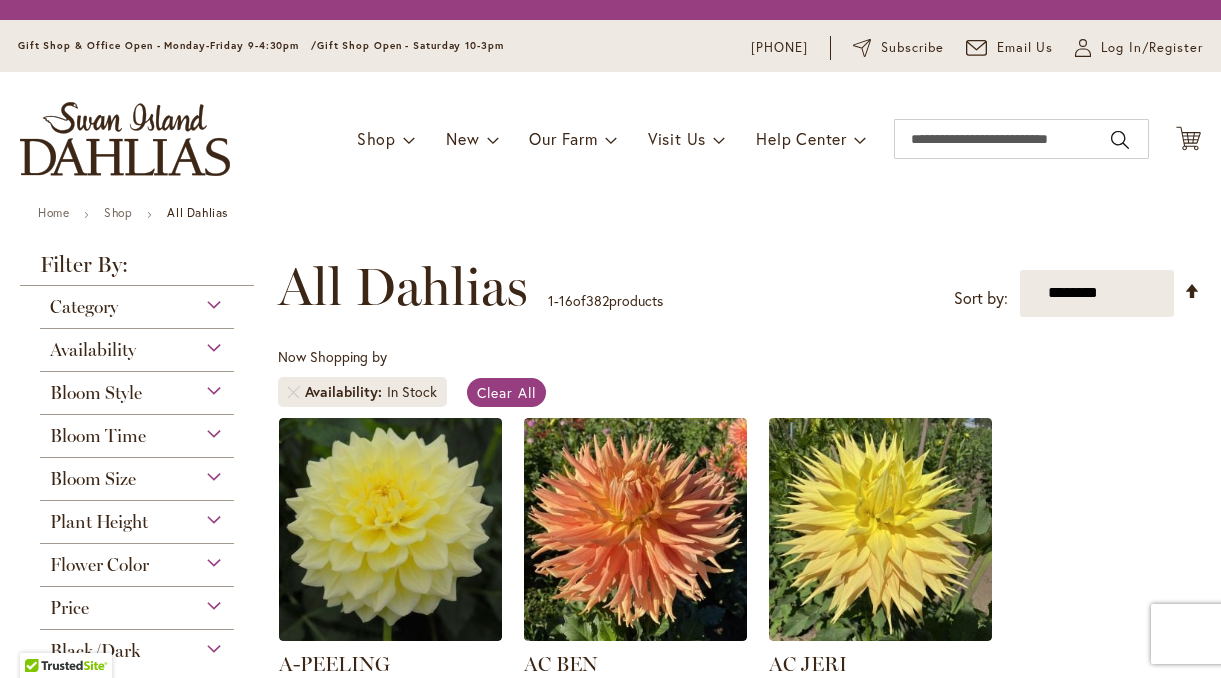 scroll, scrollTop: 0, scrollLeft: 0, axis: both 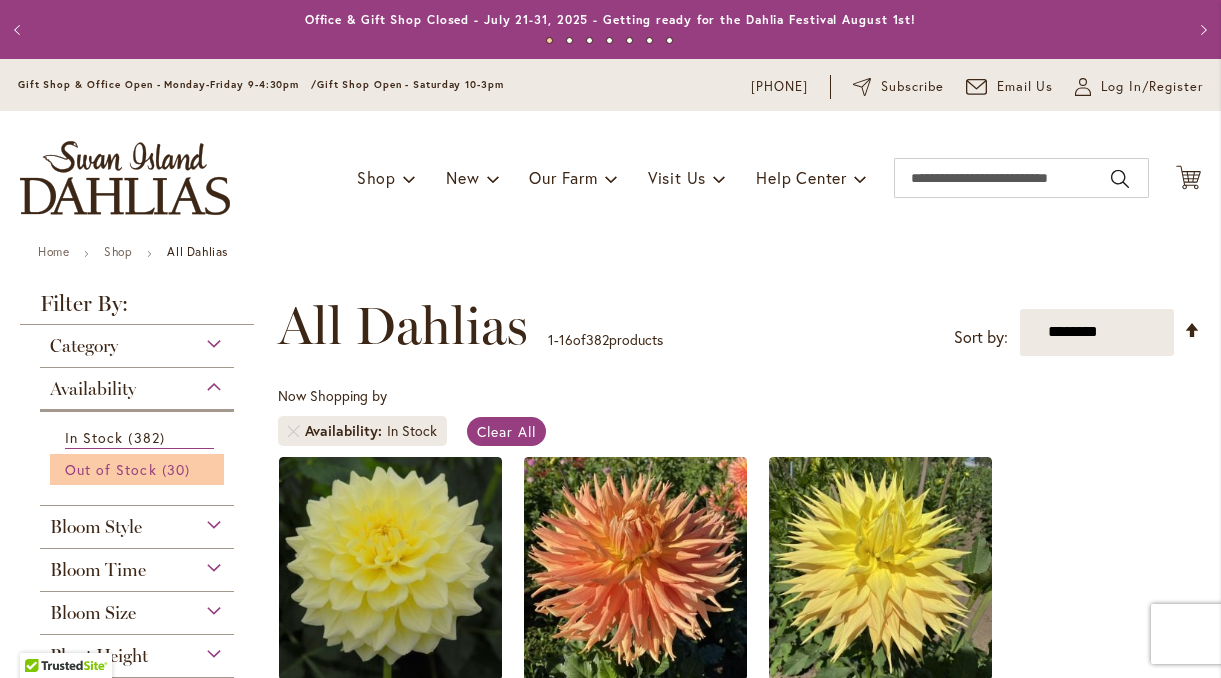 click on "Out of Stock" at bounding box center (111, 469) 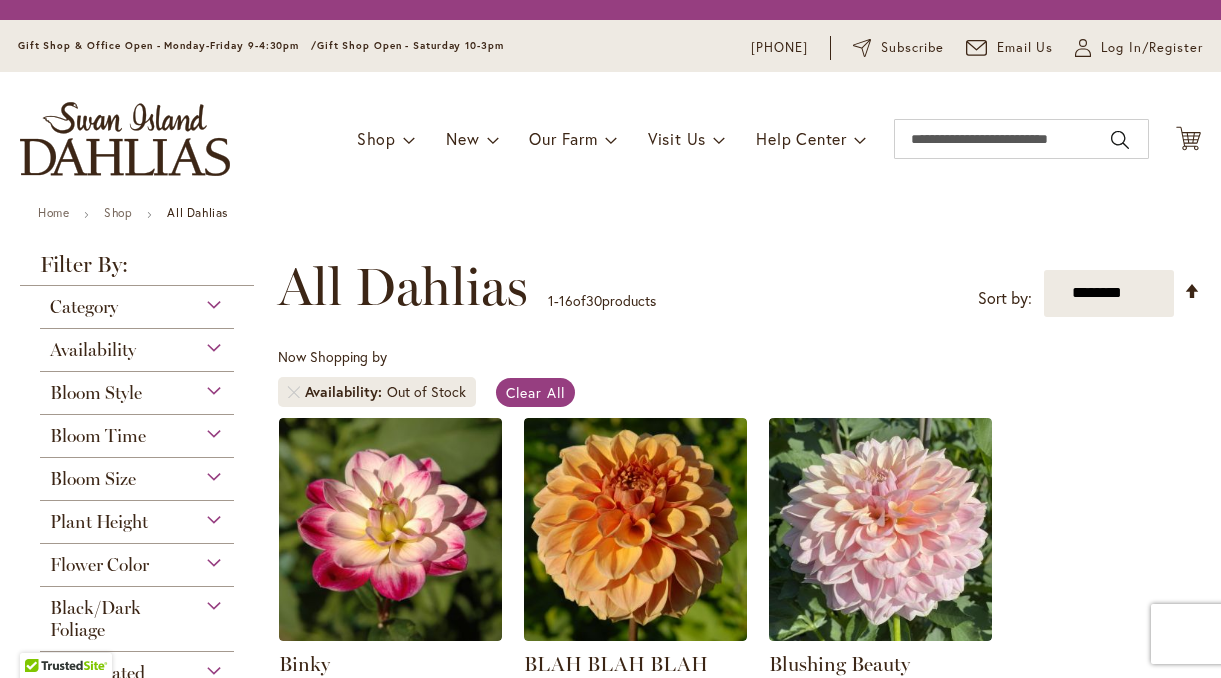 scroll, scrollTop: 0, scrollLeft: 0, axis: both 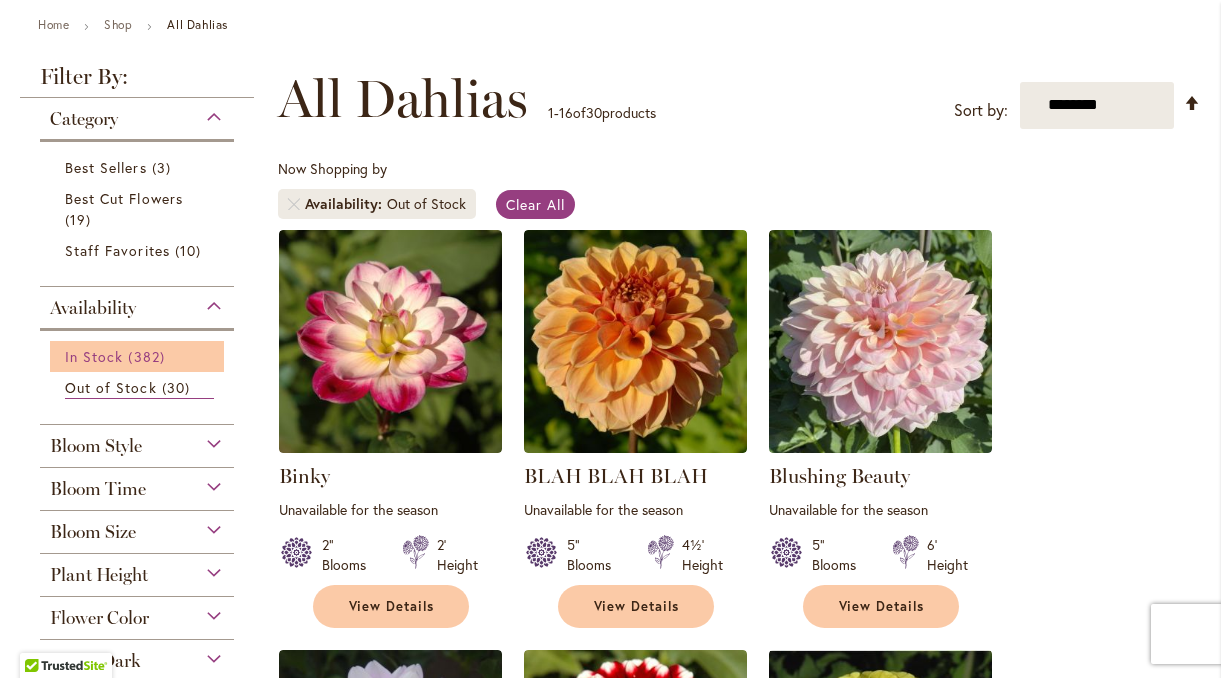 click on "In Stock" at bounding box center (94, 356) 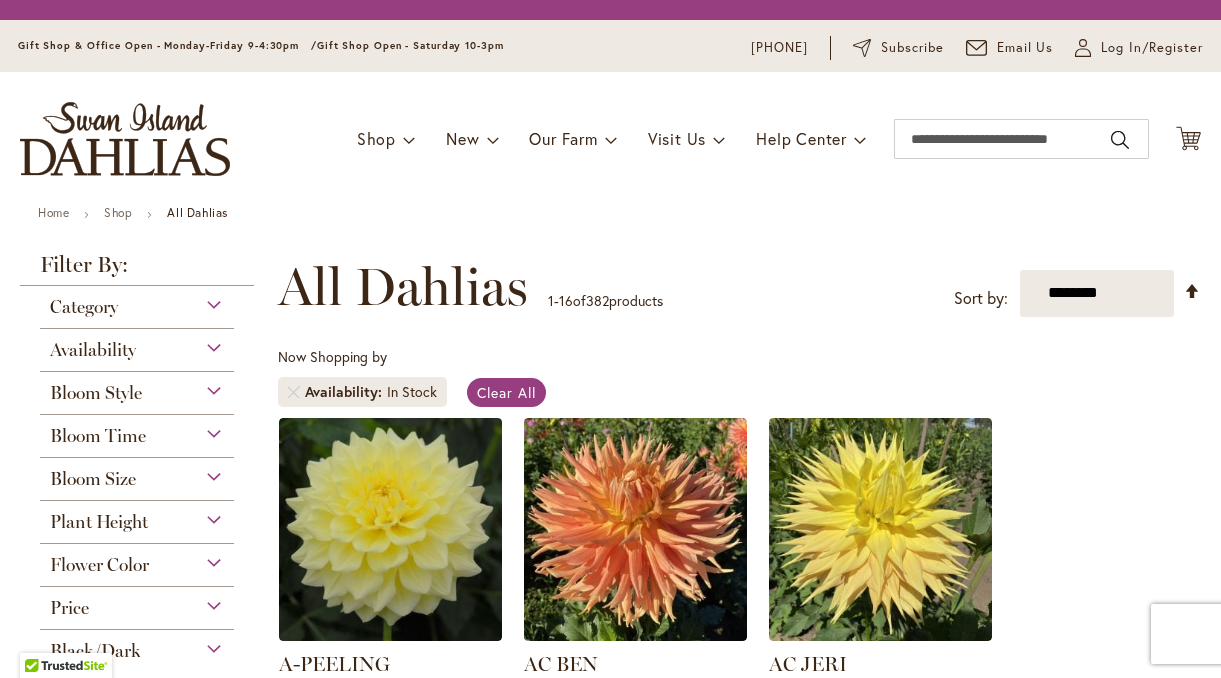 scroll, scrollTop: 0, scrollLeft: 0, axis: both 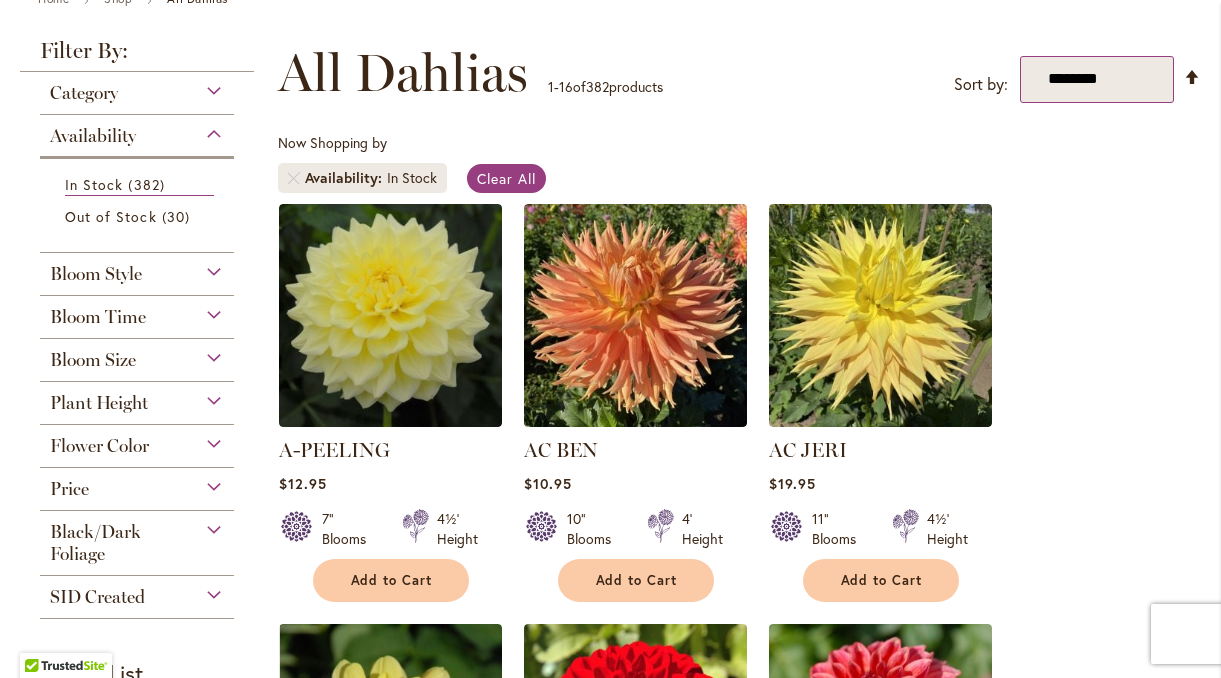 click on "**********" at bounding box center [1097, 79] 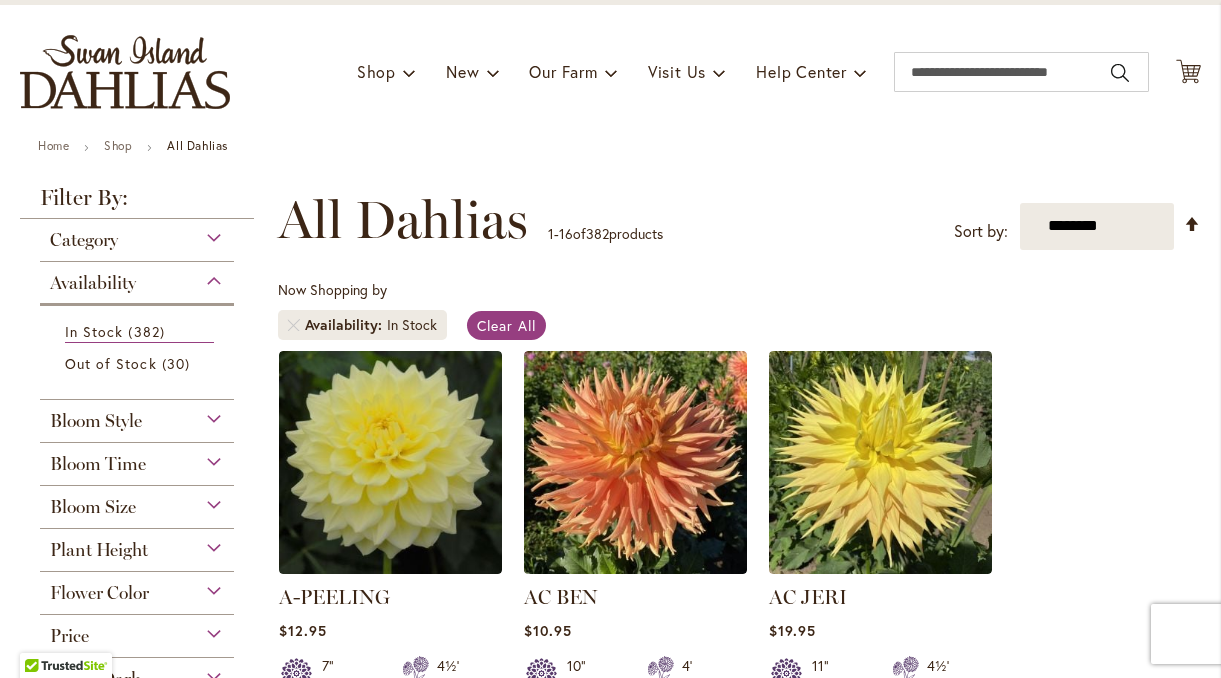scroll, scrollTop: 0, scrollLeft: 0, axis: both 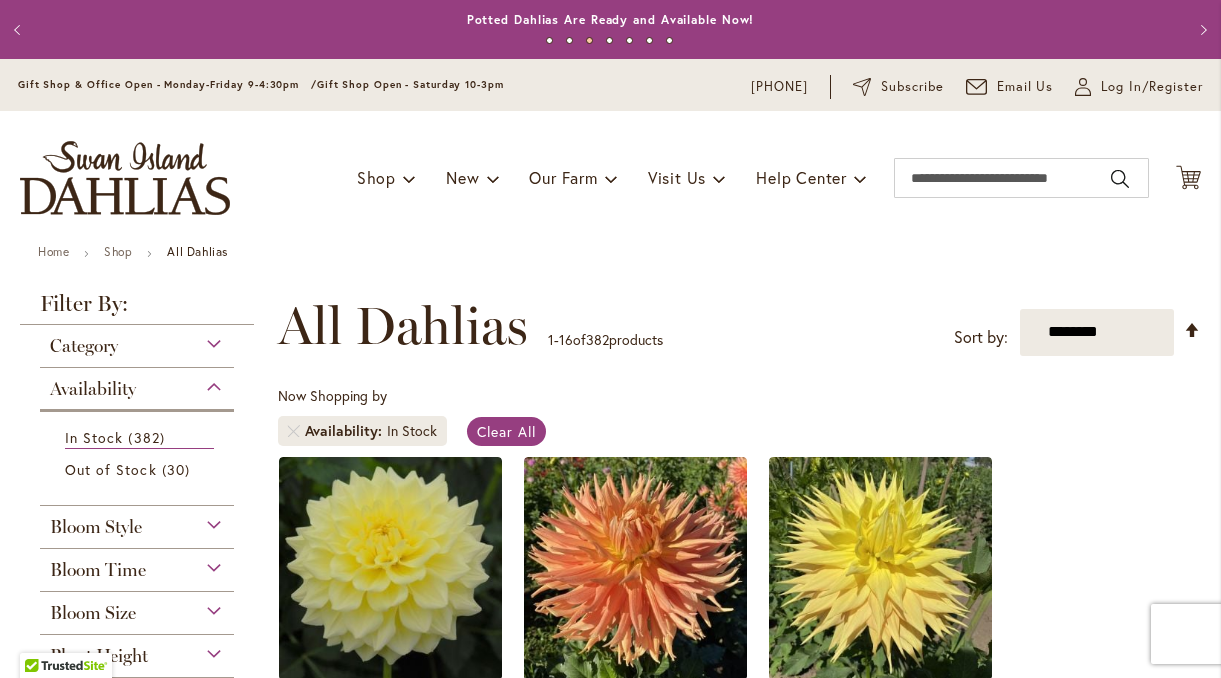 click on "Category" at bounding box center [84, 346] 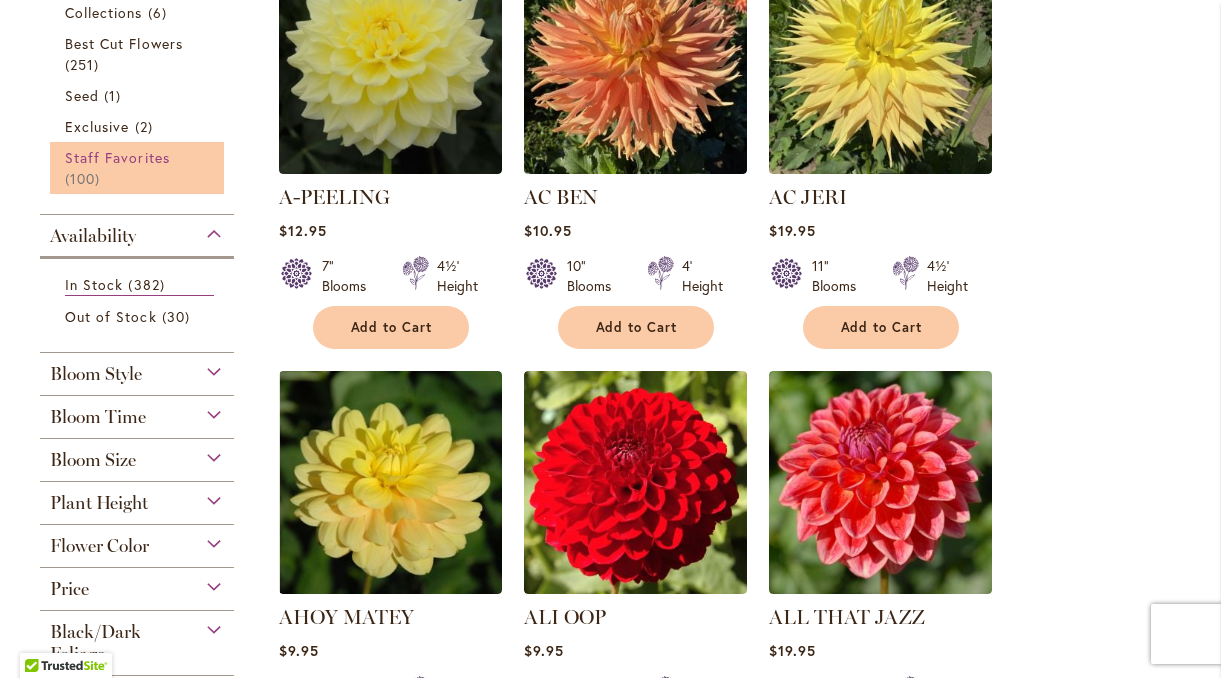 scroll, scrollTop: 290, scrollLeft: 0, axis: vertical 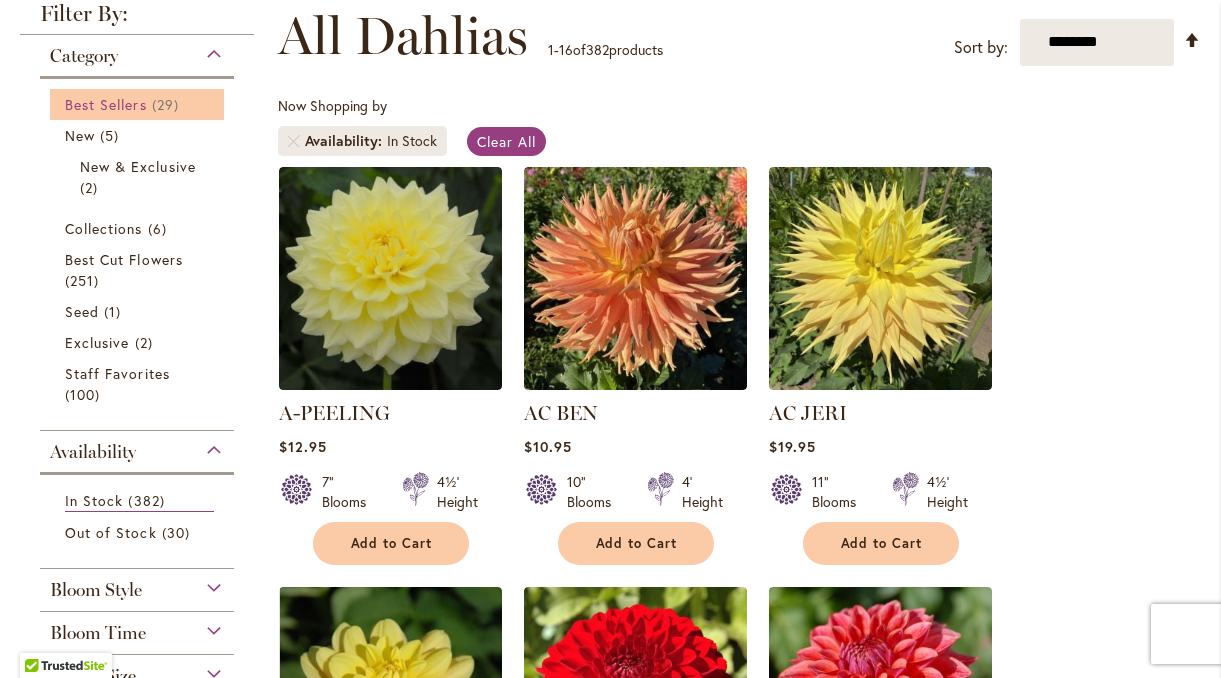 click on "Best Sellers
29
items" at bounding box center [139, 104] 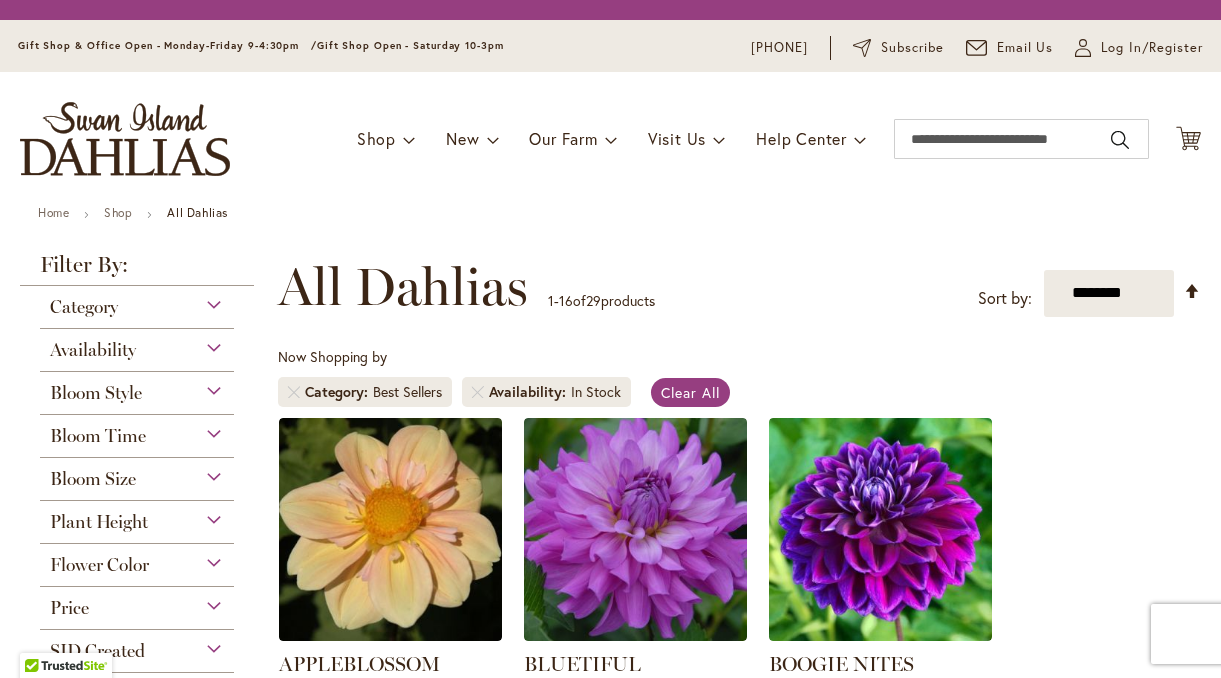 scroll, scrollTop: 0, scrollLeft: 0, axis: both 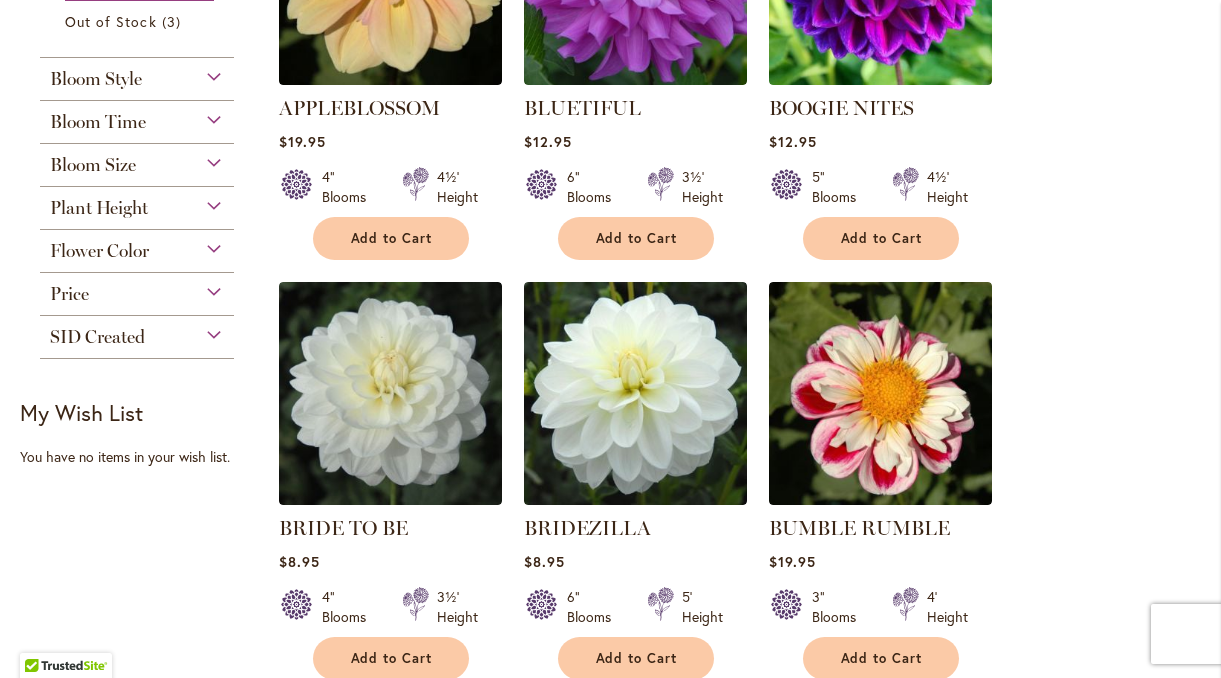 click on "Bloom Style" at bounding box center [96, 79] 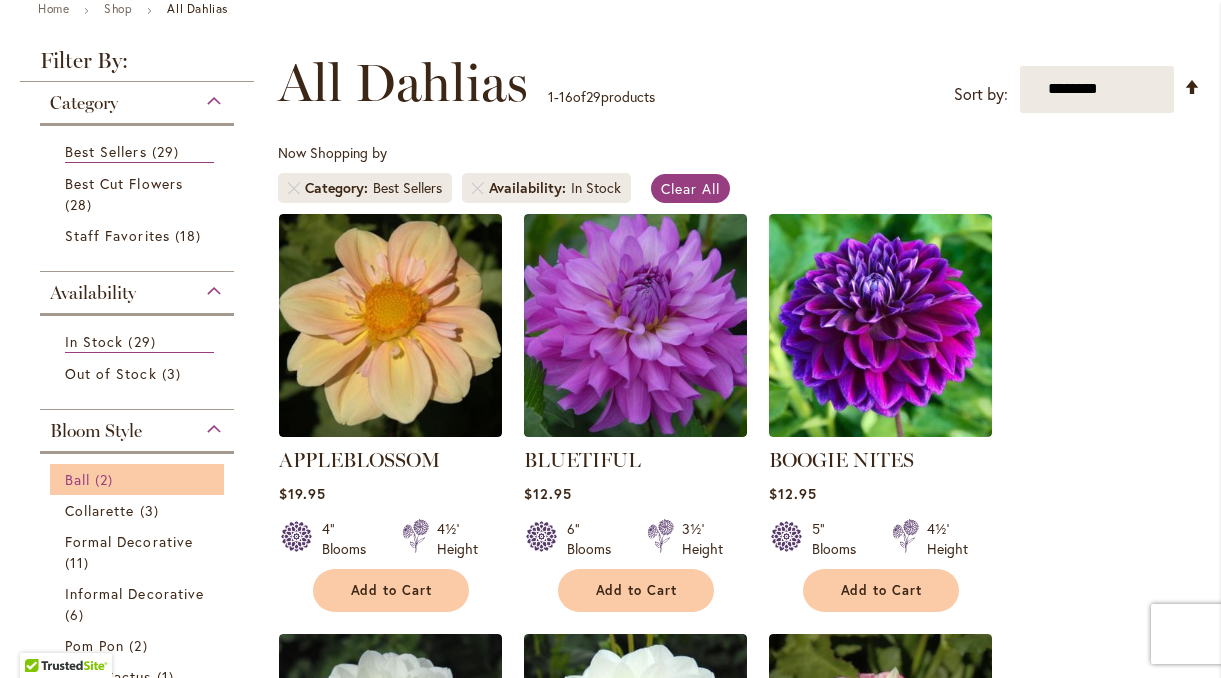 scroll, scrollTop: 0, scrollLeft: 0, axis: both 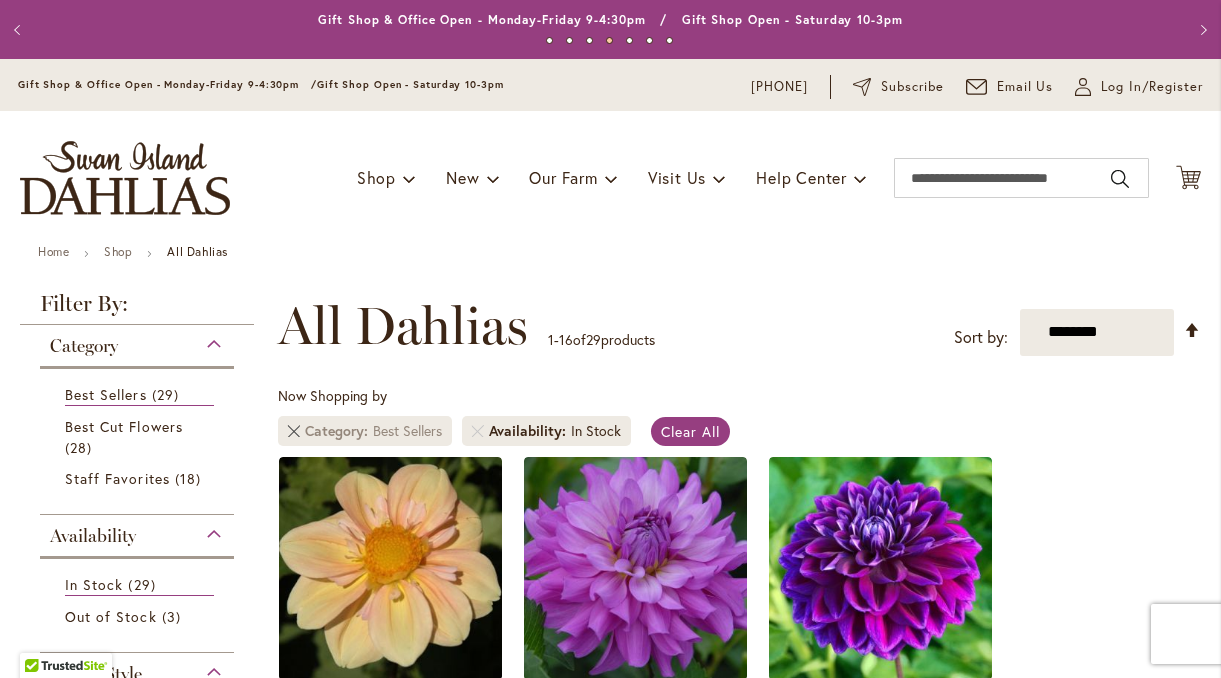 click at bounding box center [294, 431] 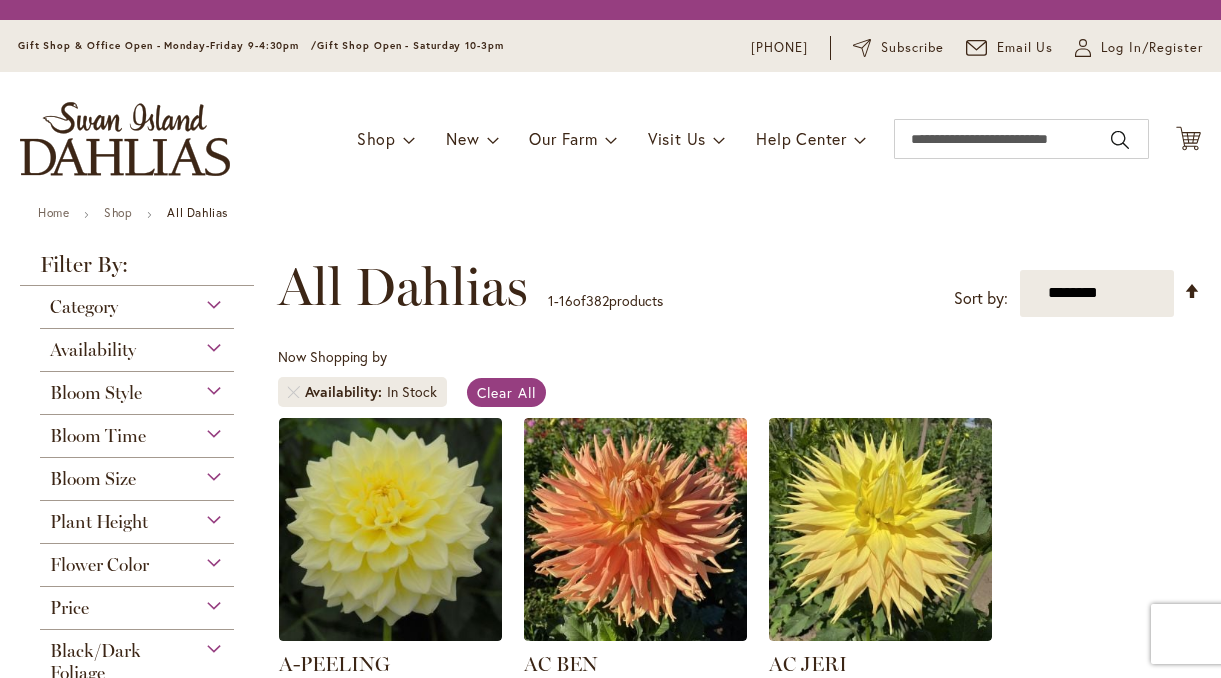 scroll, scrollTop: 0, scrollLeft: 0, axis: both 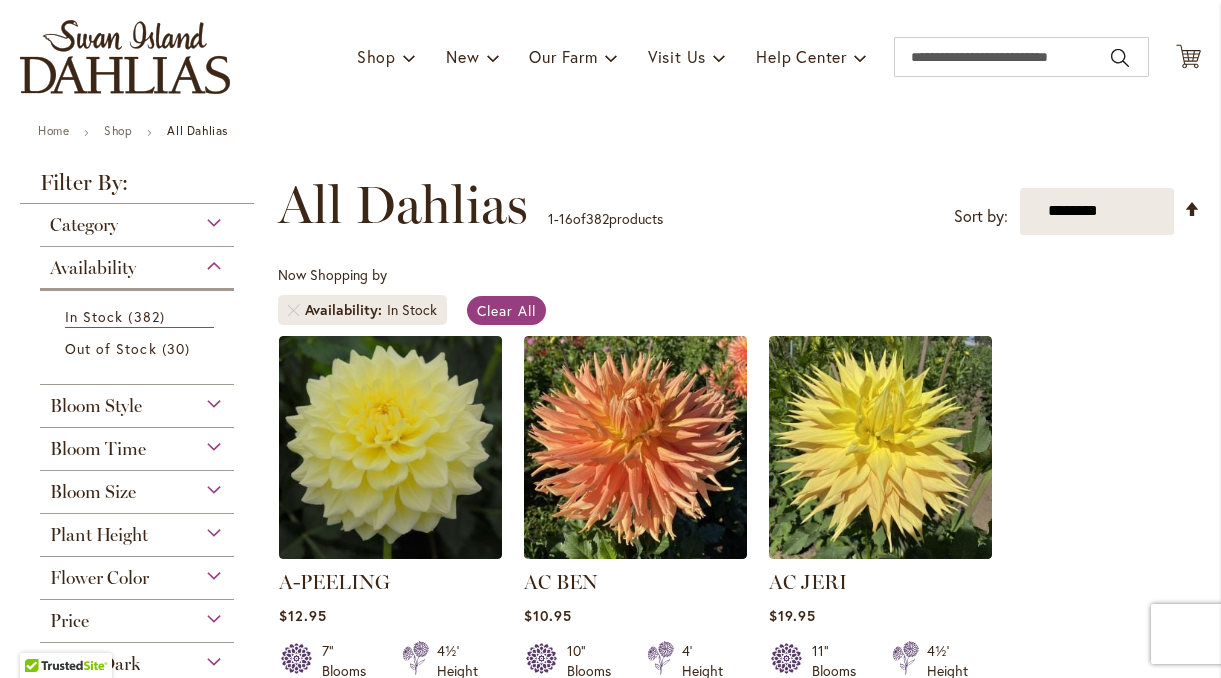 click on "Bloom Style" at bounding box center (137, 401) 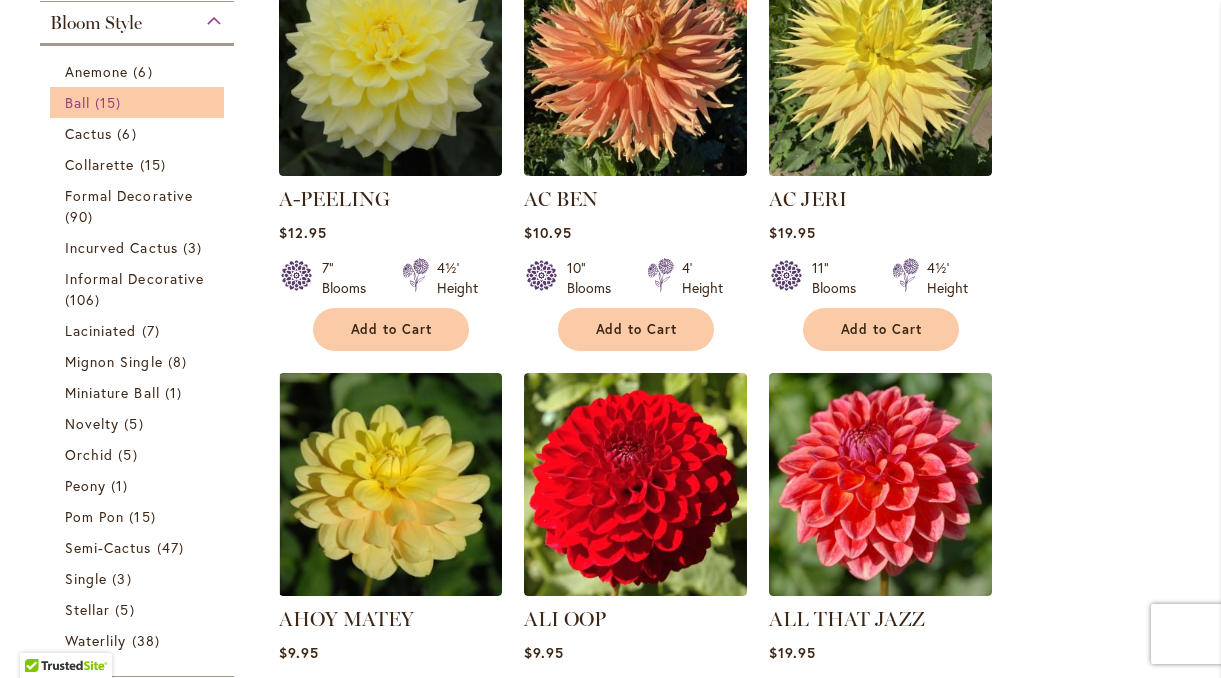 click on "Ball
15
items" at bounding box center [139, 102] 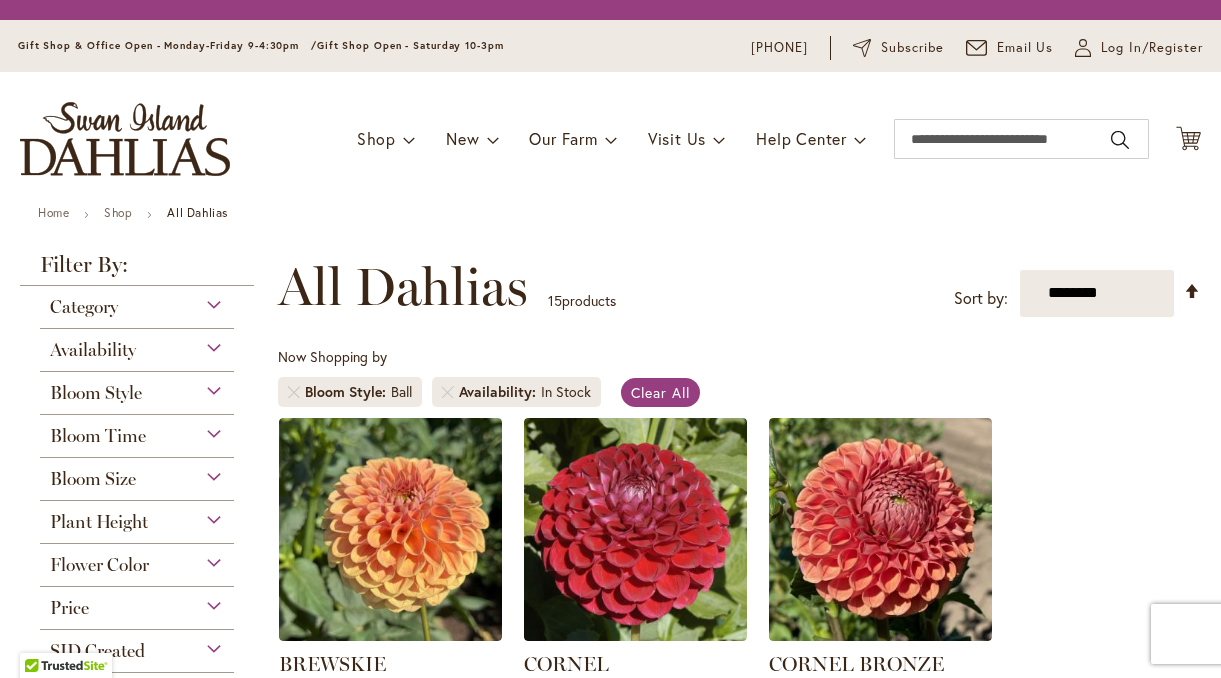 scroll, scrollTop: 0, scrollLeft: 0, axis: both 